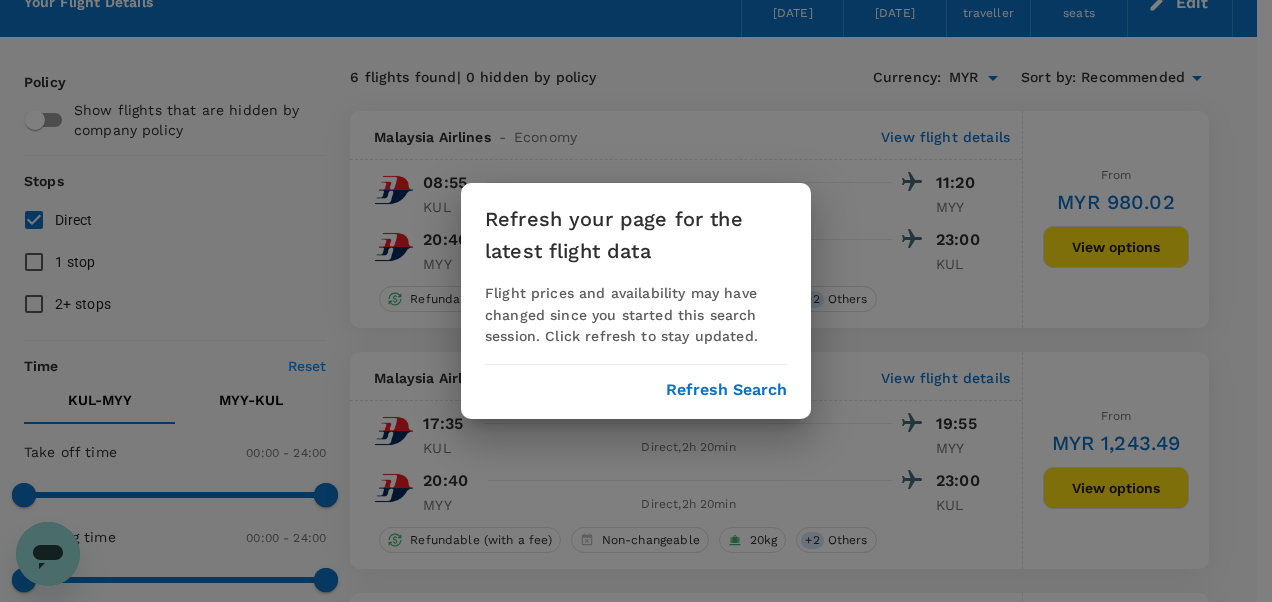 click on "Refresh Search" at bounding box center [726, 390] 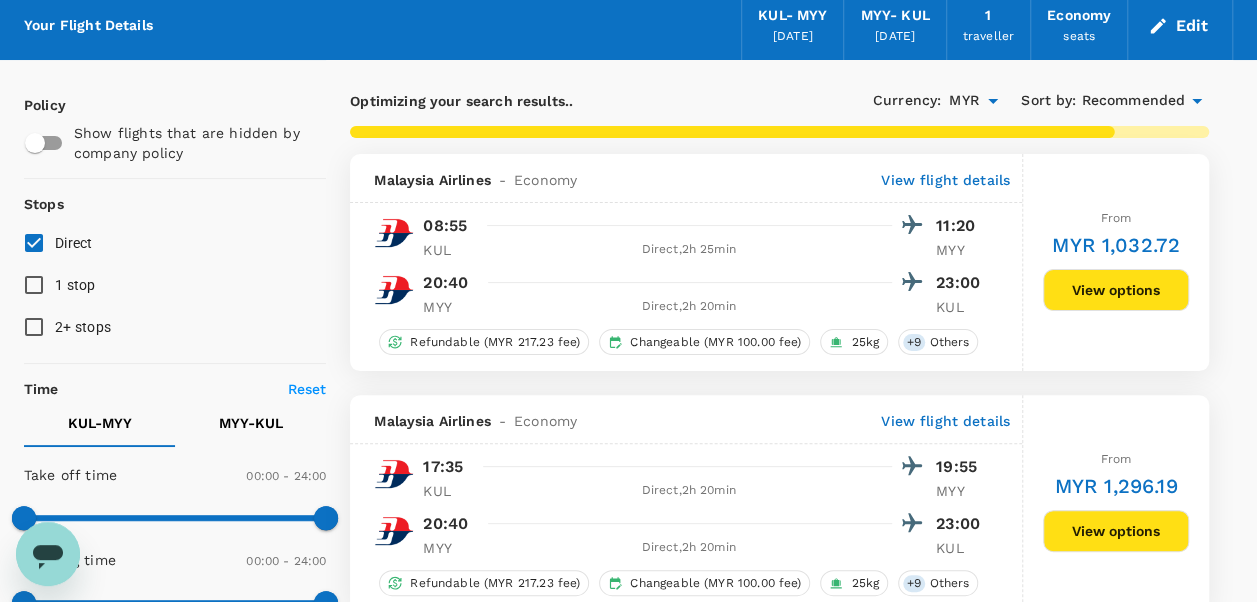 scroll, scrollTop: 0, scrollLeft: 0, axis: both 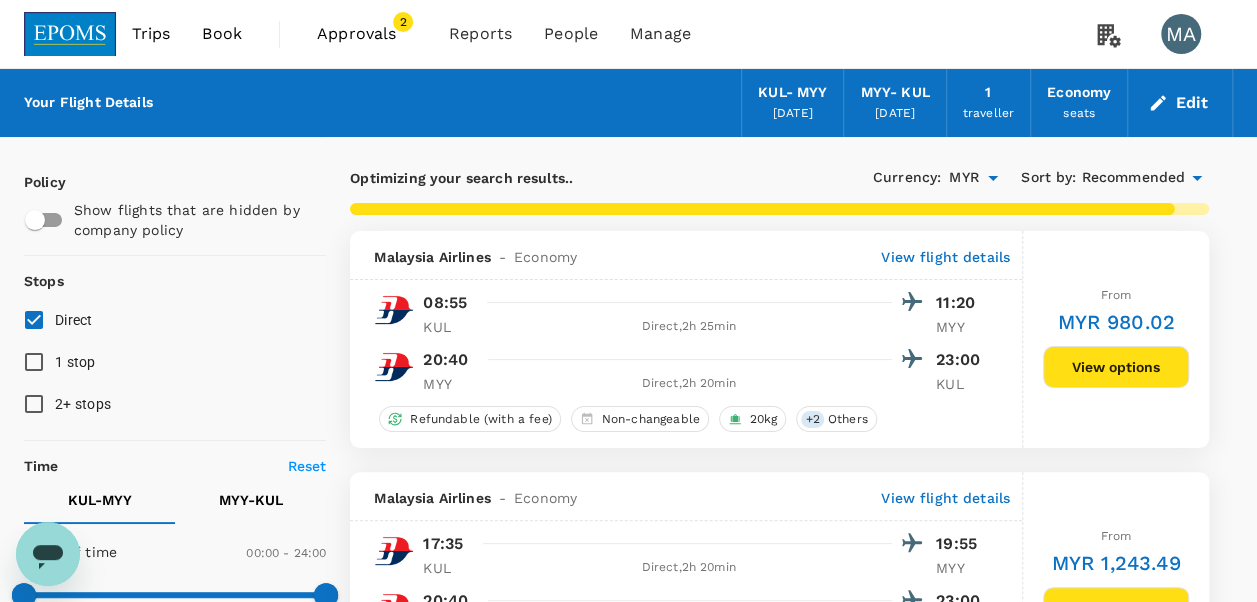 type on "1020" 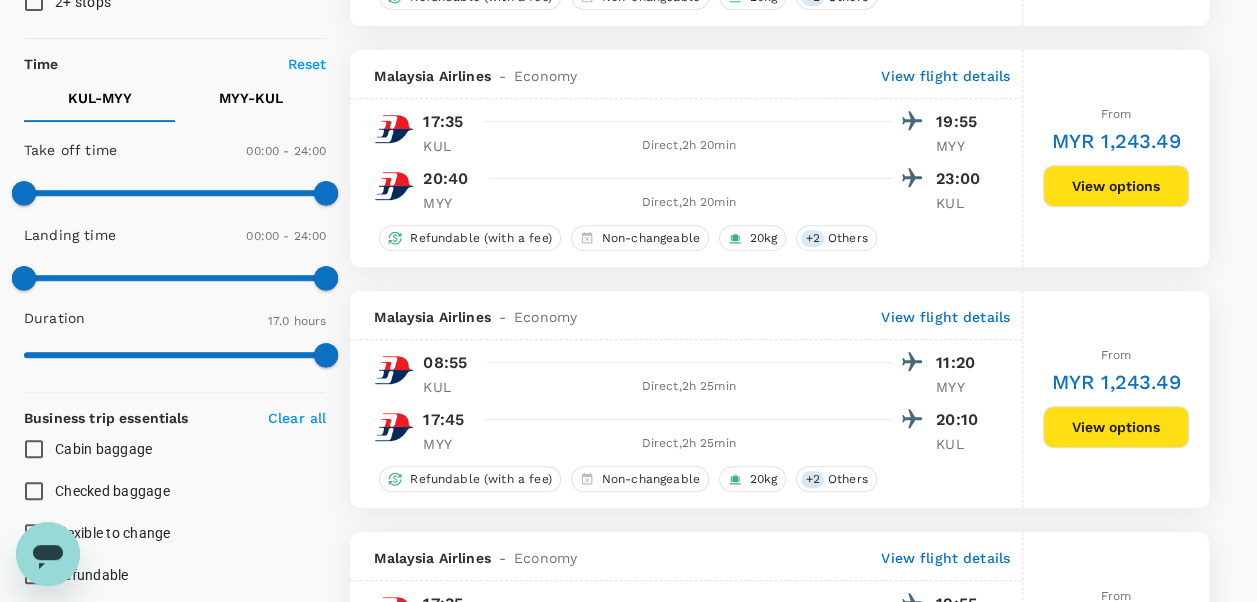scroll, scrollTop: 400, scrollLeft: 0, axis: vertical 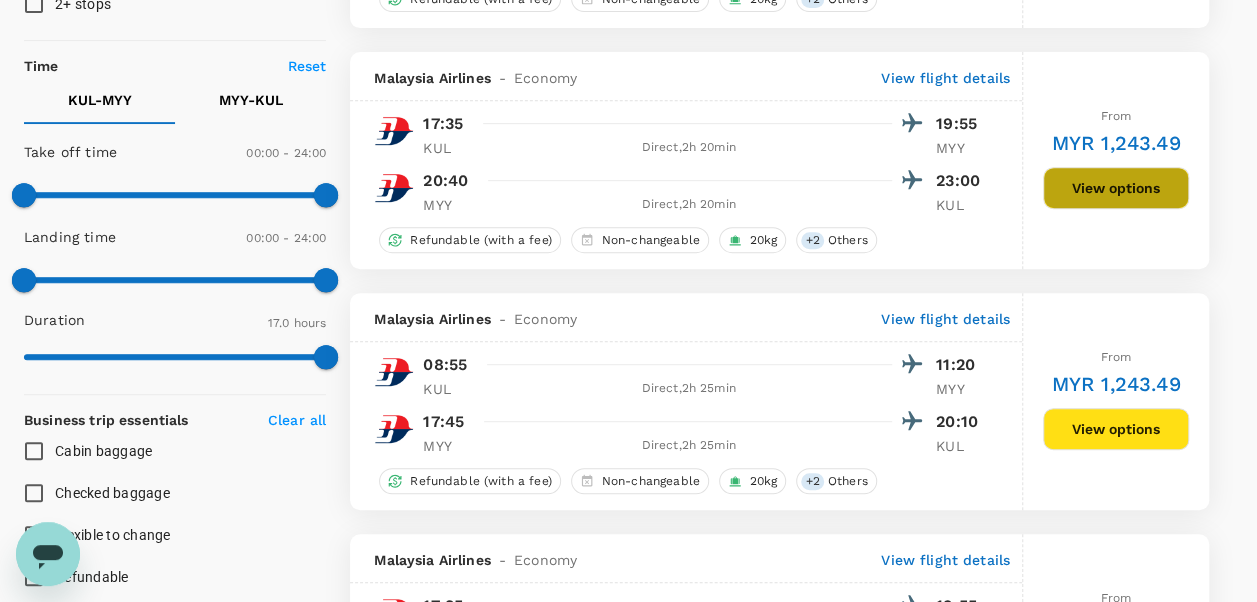 click on "View options" at bounding box center (1116, 188) 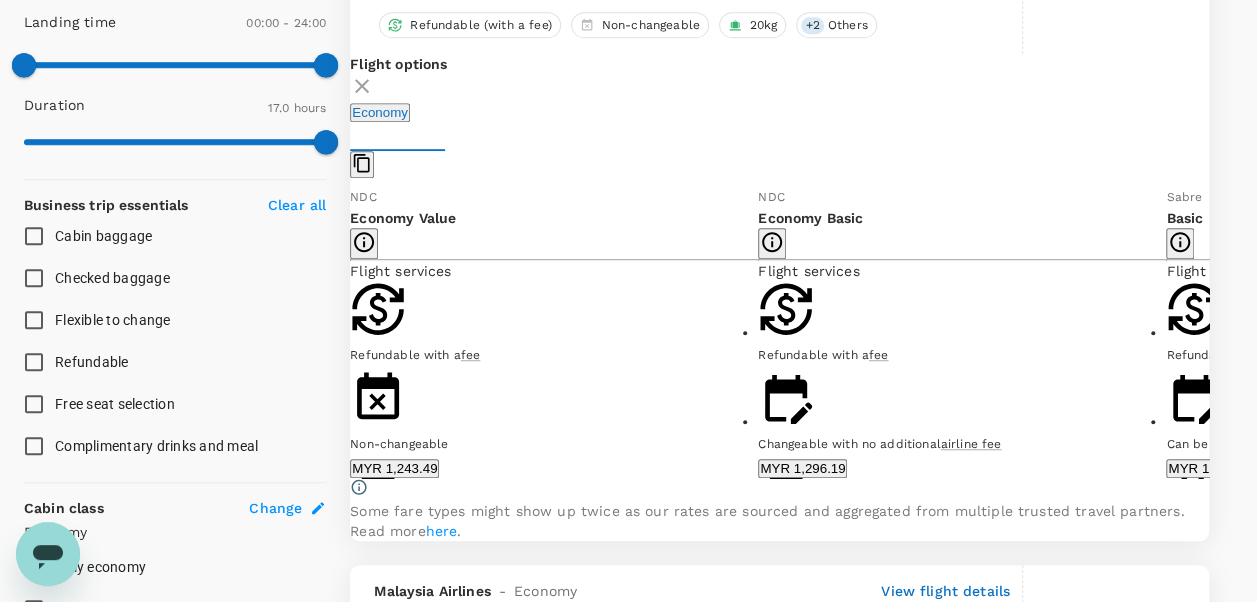 scroll, scrollTop: 651, scrollLeft: 0, axis: vertical 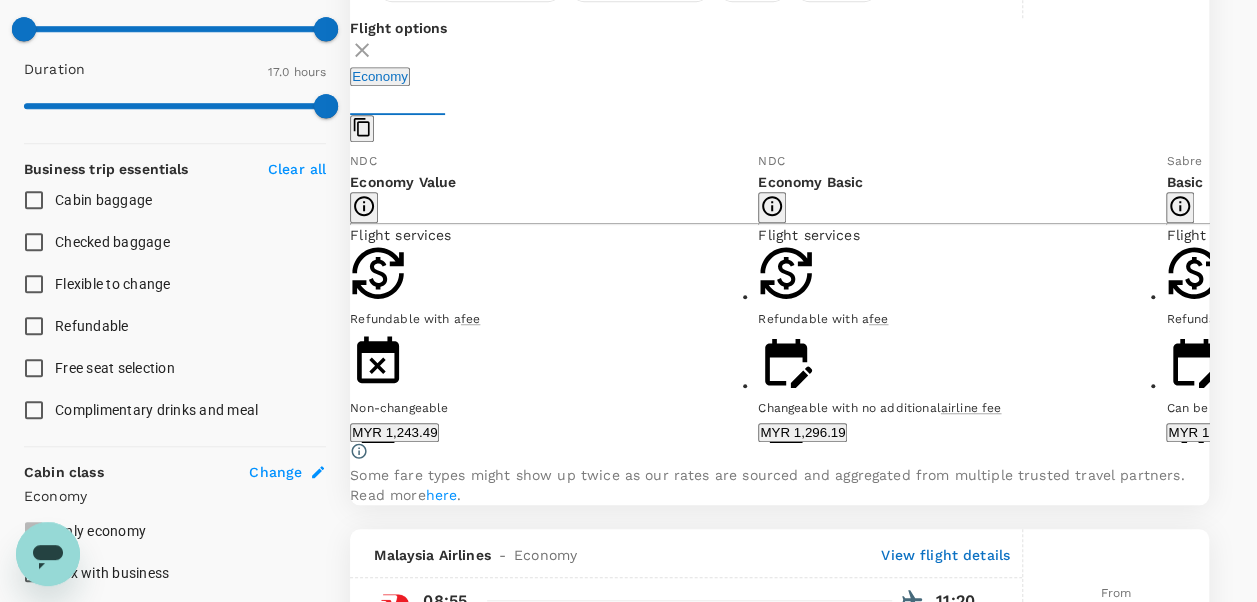 click 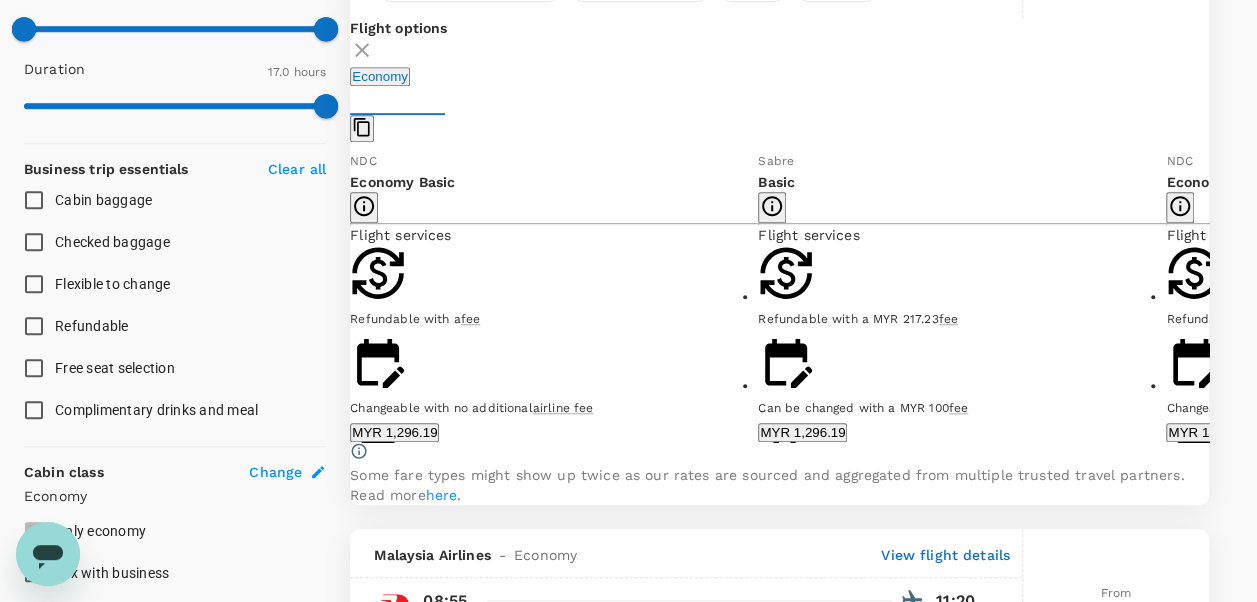 click 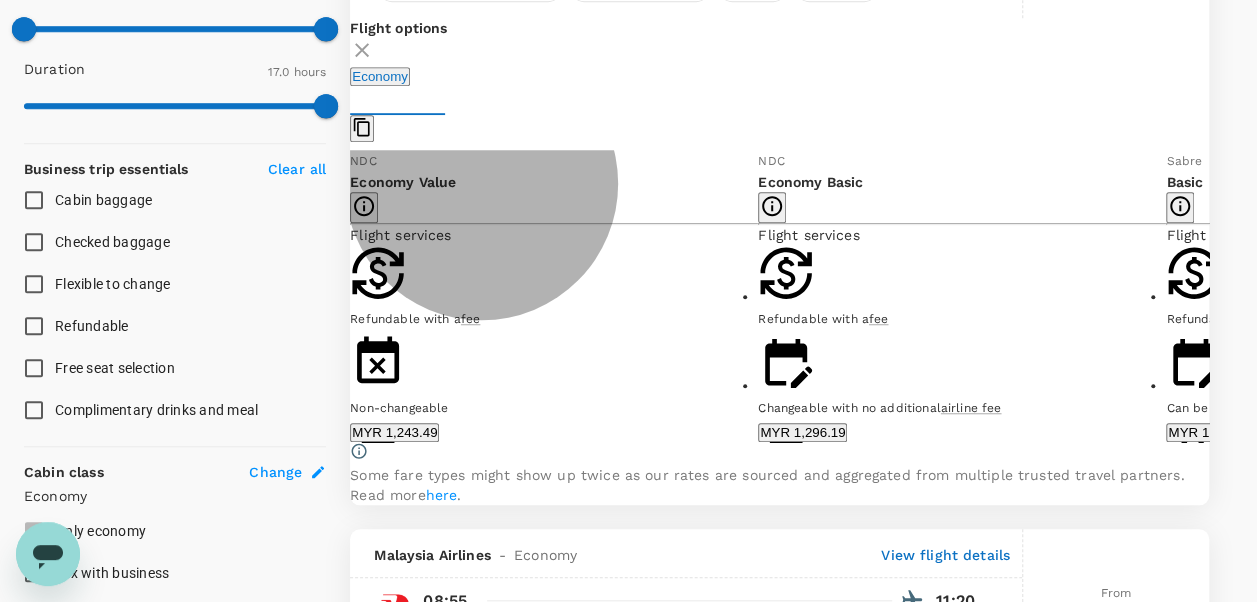 click on "MYR 1,296.19" at bounding box center (802, 432) 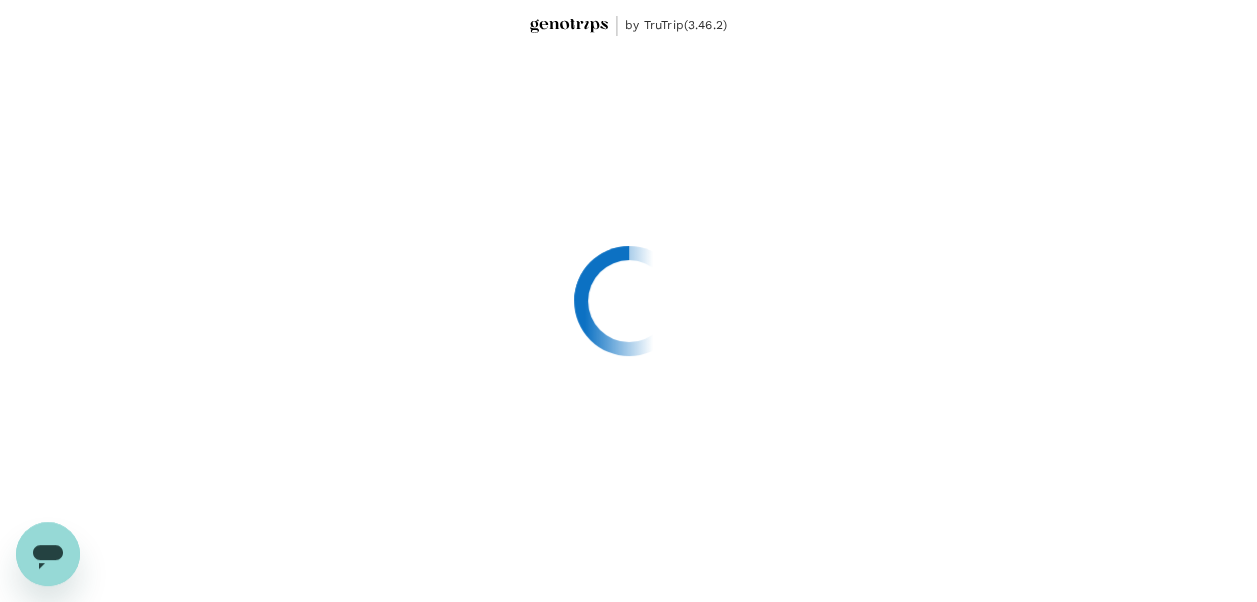scroll, scrollTop: 0, scrollLeft: 0, axis: both 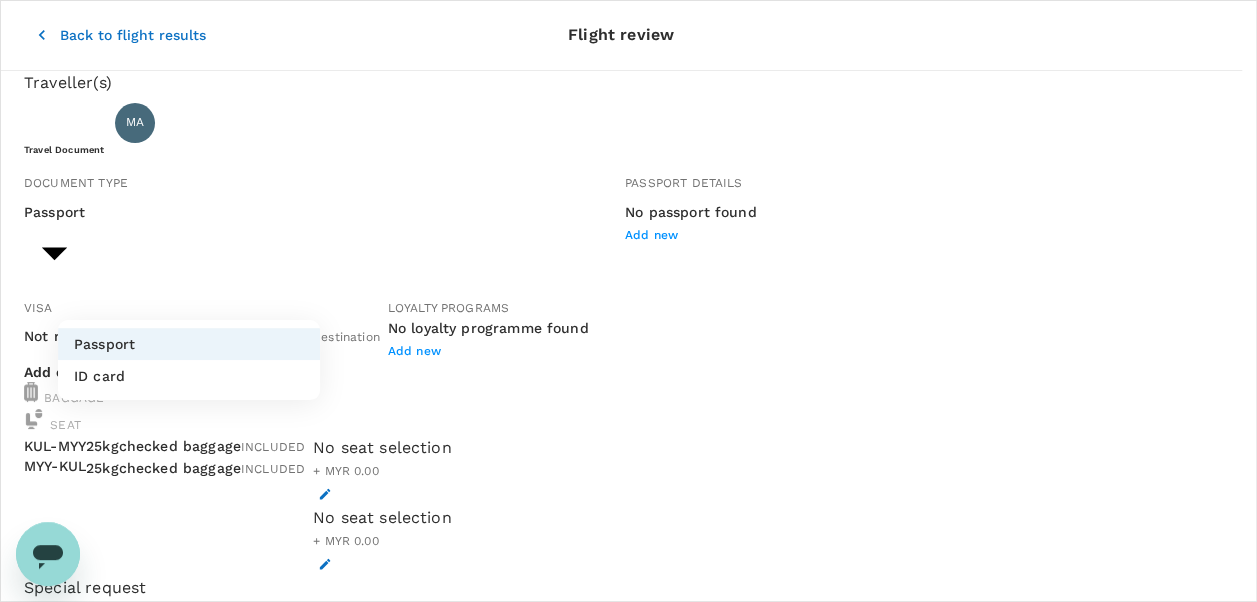 click on "Back to flight results Flight review Traveller(s) Traveller   1 : [GEOGRAPHIC_DATA] [PERSON_NAME] AMIRULNIZAM   [PERSON_NAME] Travel Document Document type Passport Passport ​ Passport details No passport found Add new Visa Not required Visa is not required to enter this destination Loyalty programs No loyalty programme found Add new Add ons Baggage Seat KUL  -  MYY MYY  -  KUL 25kg  checked baggage INCLUDED 25kg  checked baggage INCLUDED No seat selection + MYR 0.00 No seat selection + MYR 0.00 Special request Add any special requests here. Our support team will attend to it and reach out to you as soon as possible. Add request You've selected [DATE] 17:35 19:55 KUL Direct ,  2h 20min MYY [DATE] 20:40 23:00 MYY Direct ,  2h 20min KUL View flight details Price summary Total fare (1 traveller(s)) MYR 1,211.39 Air fare MYR 1,211.39 Baggage fee MYR 0.00 Seat fee MYR 0.00 Service fee MYR 84.80 Total MYR 1,296.19 Continue to payment details by TruTrip  ( 3.46.2   ) View details Edit Add new Passport" at bounding box center [628, 701] 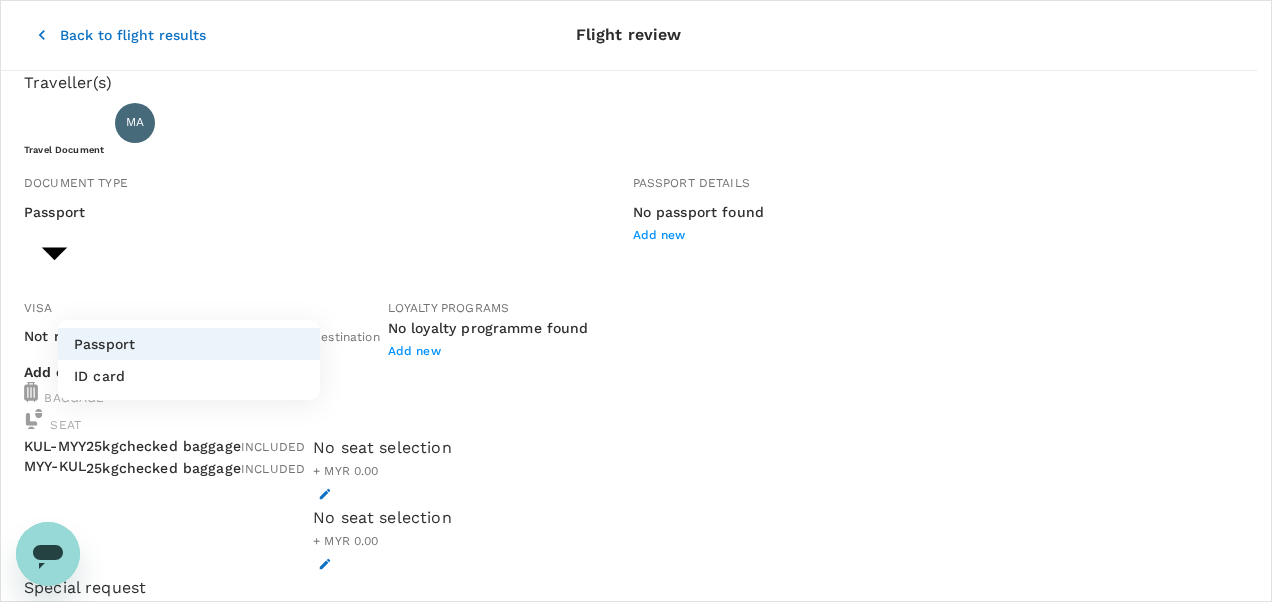 click on "ID card" at bounding box center [189, 376] 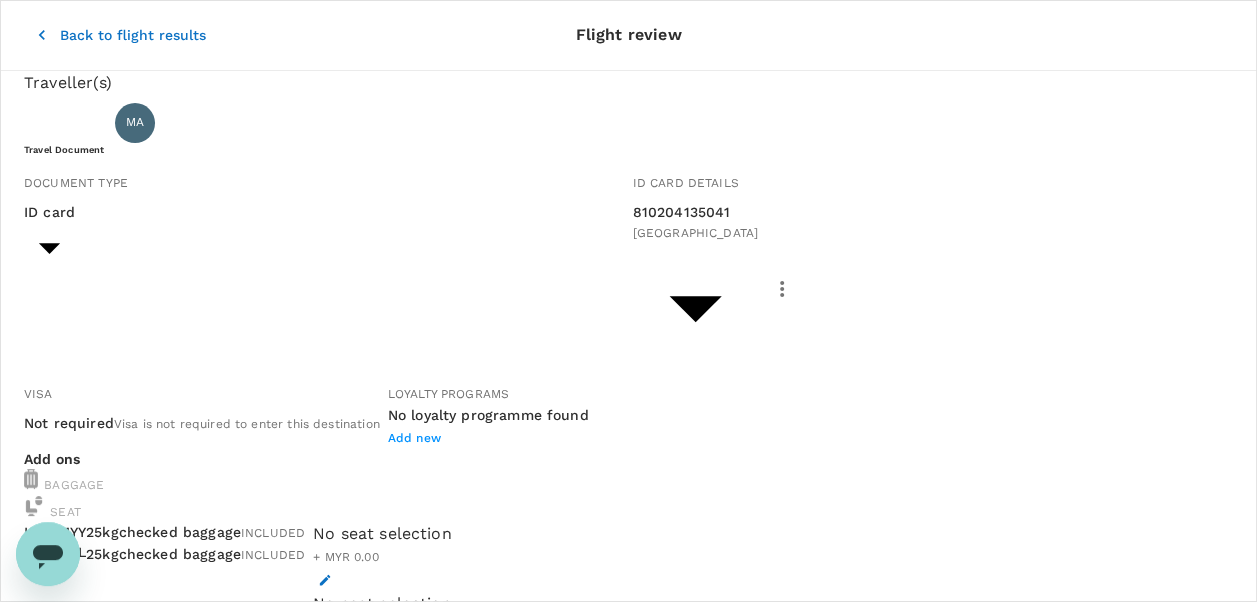 click on "Travel Document Document type ID card Id card ​ Id card details 810204135041 Malaysia 9f00294f-8744-4f7e-9061-9f00731faaeb ​ Visa Not required Visa is not required to enter this destination Loyalty programs No loyalty programme found Add new" at bounding box center [628, 296] 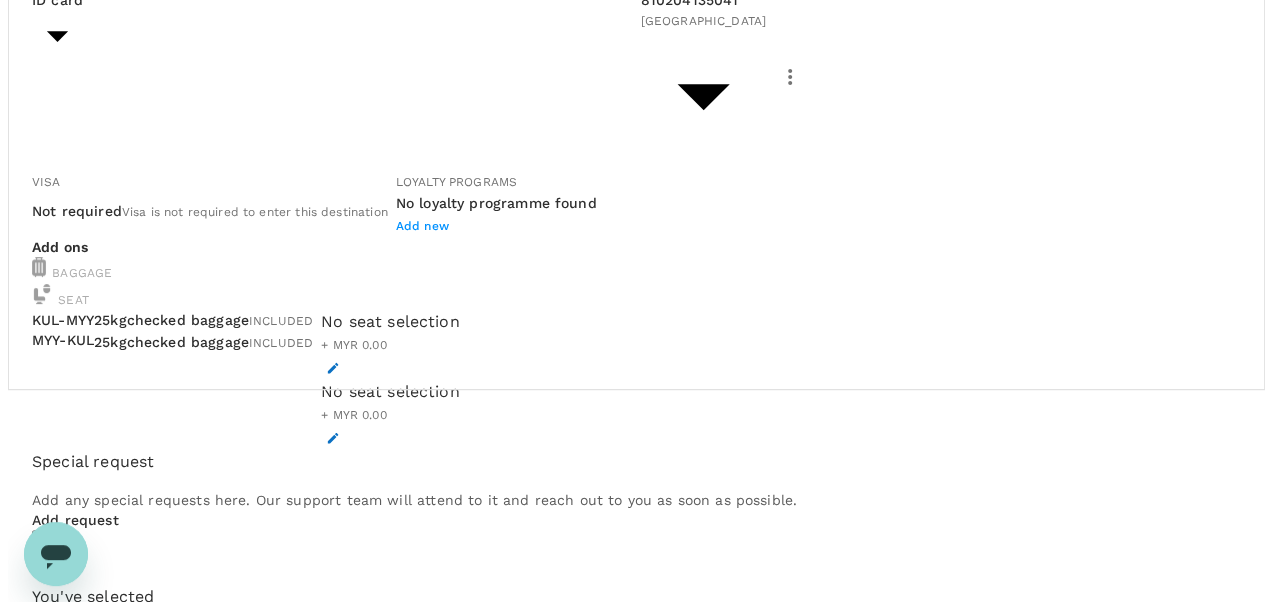 scroll, scrollTop: 147, scrollLeft: 0, axis: vertical 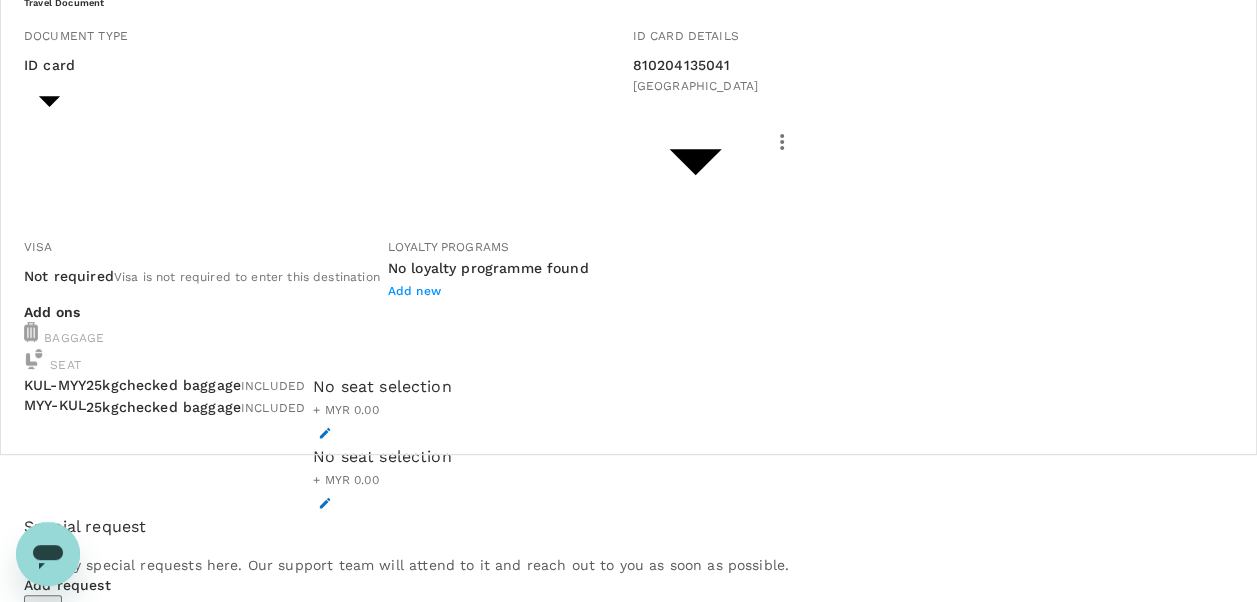 click on "Continue to payment details" at bounding box center [628, 1243] 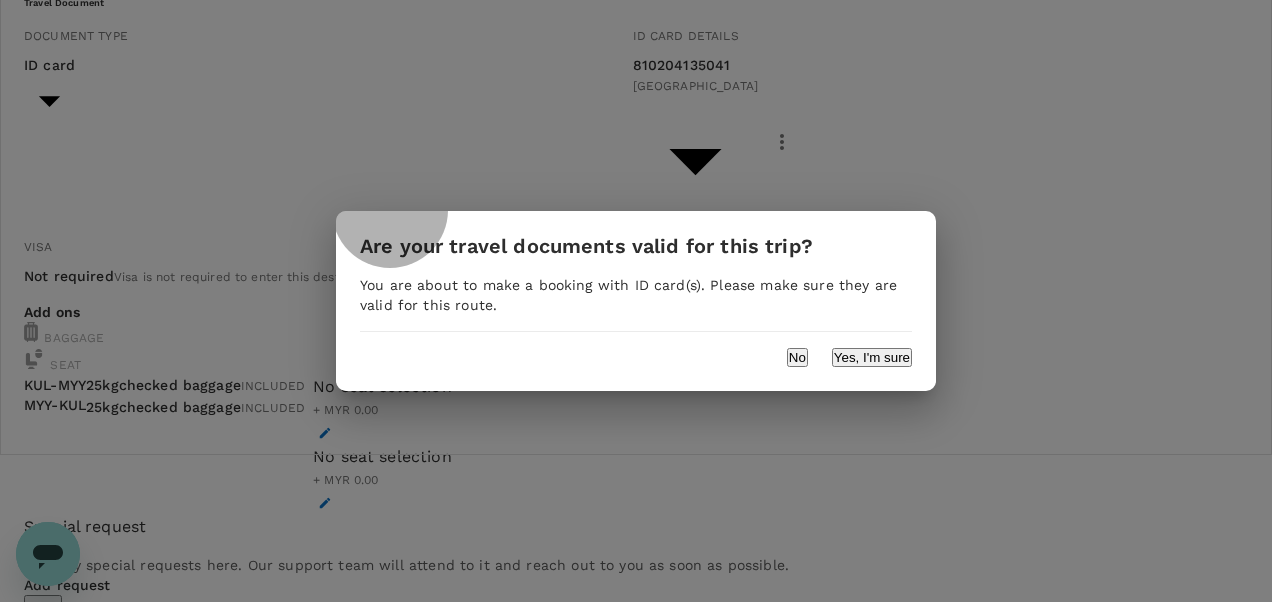 click on "Yes, I'm sure" at bounding box center [872, 357] 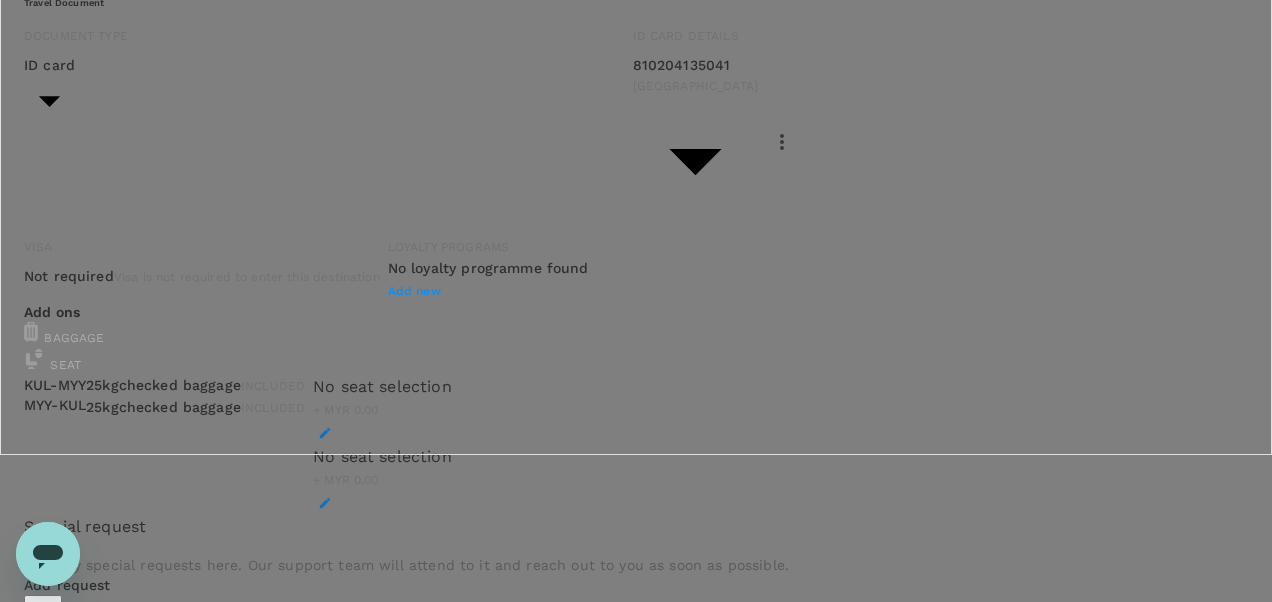 scroll, scrollTop: 542, scrollLeft: 0, axis: vertical 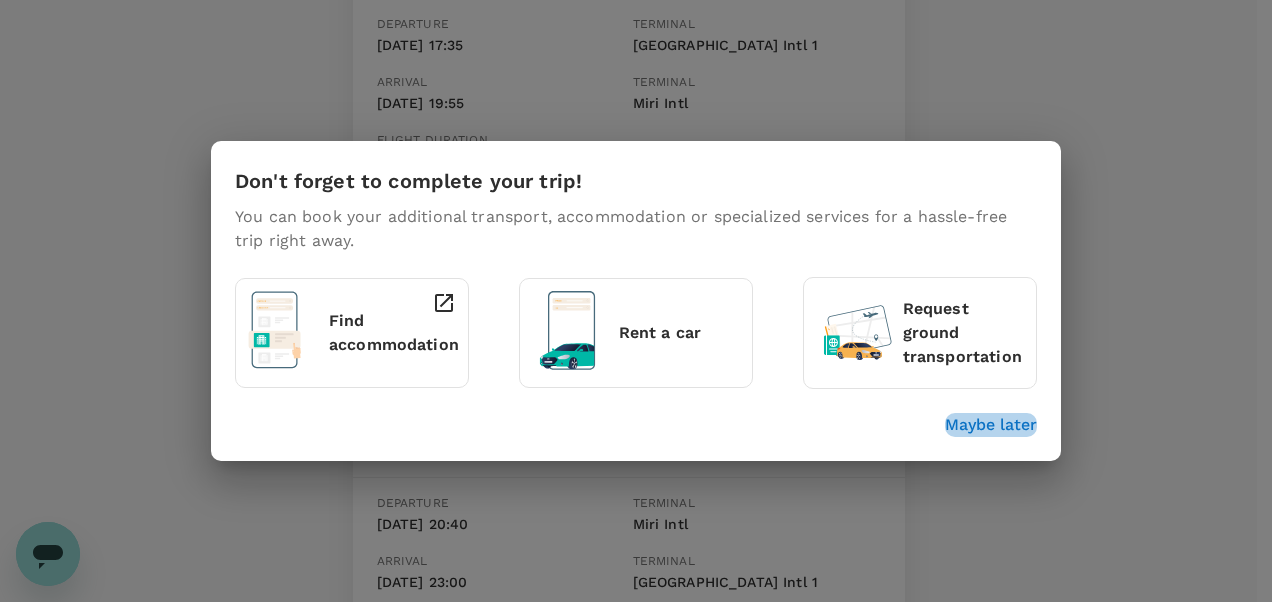 click on "Maybe later" at bounding box center (991, 425) 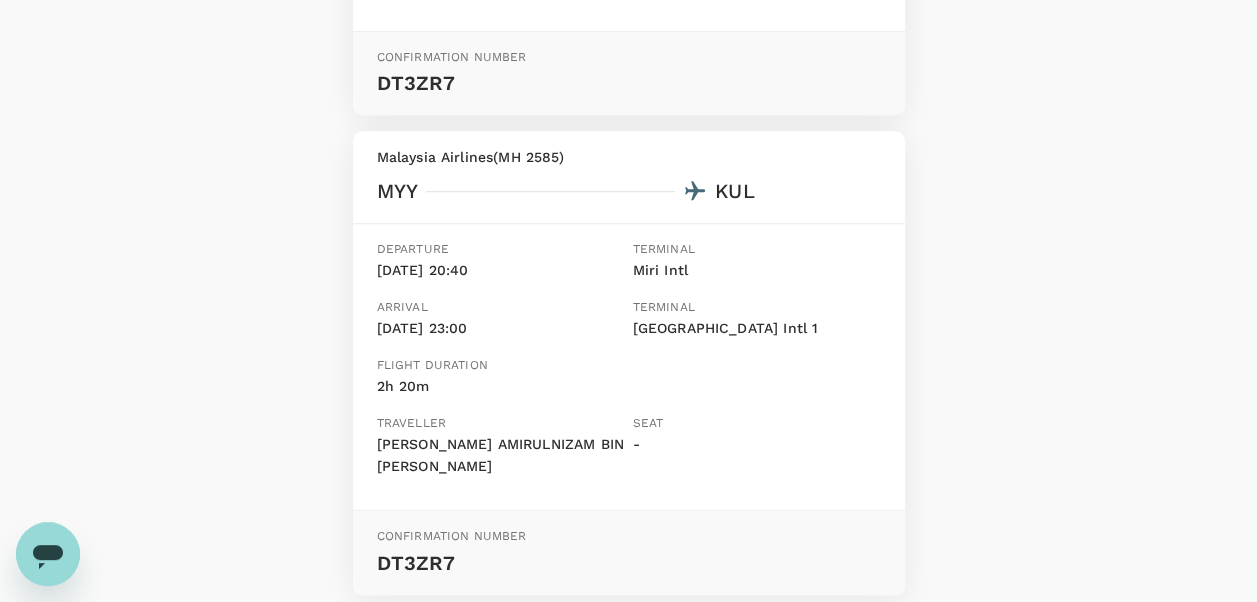 scroll, scrollTop: 528, scrollLeft: 0, axis: vertical 